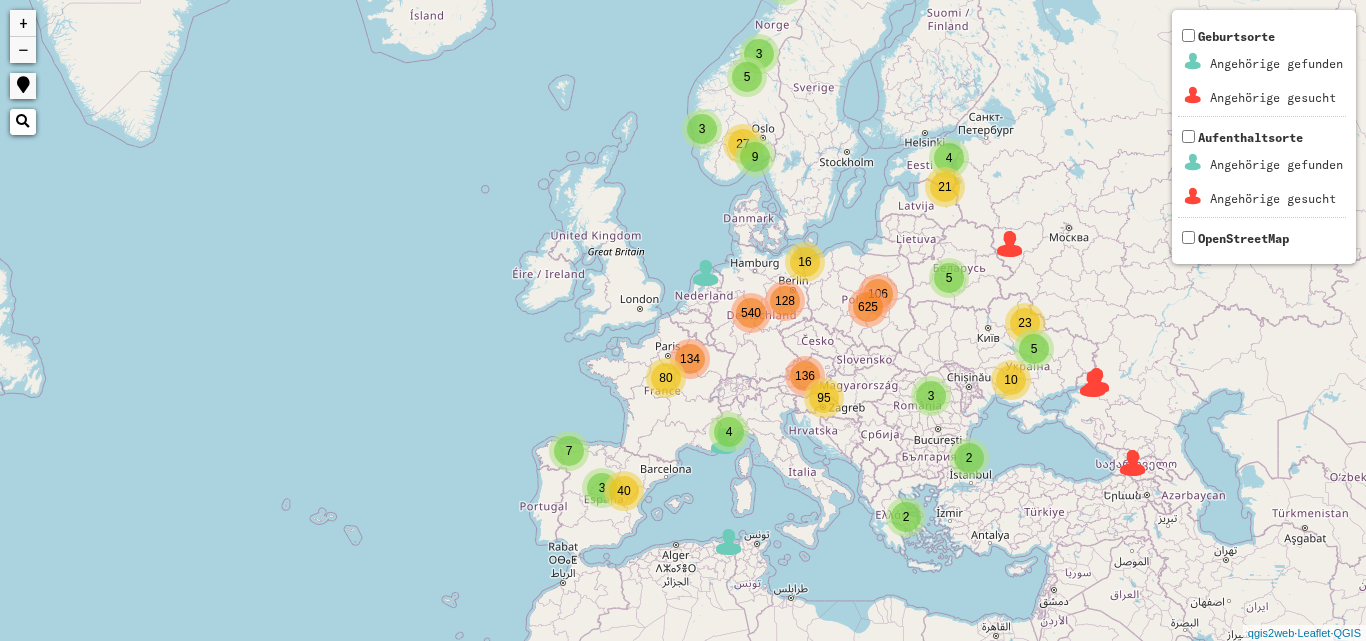 scroll, scrollTop: 0, scrollLeft: 0, axis: both 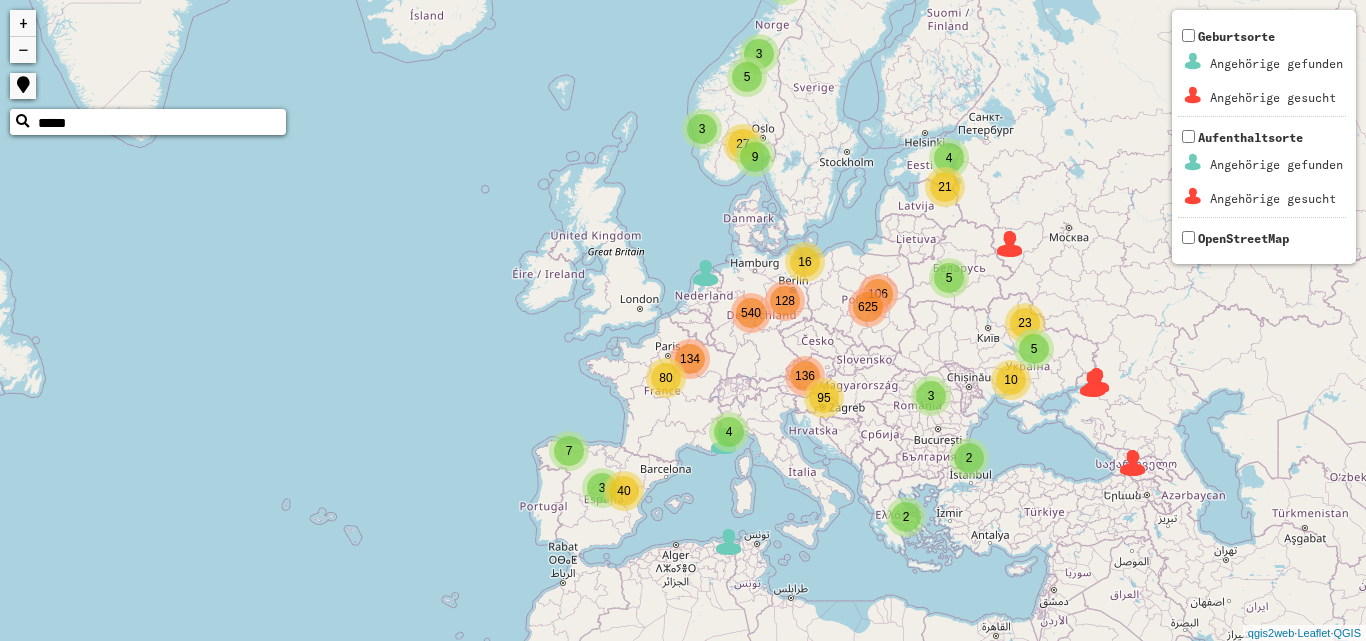 type on "*****" 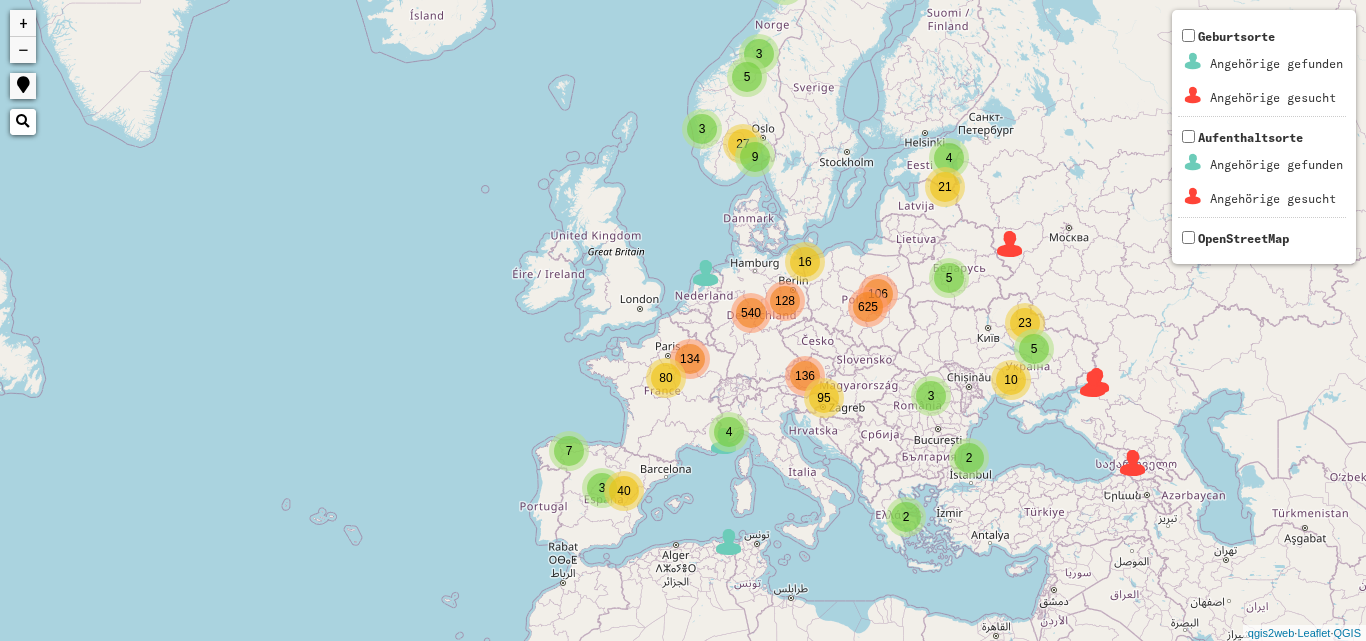 click at bounding box center (23, 122) 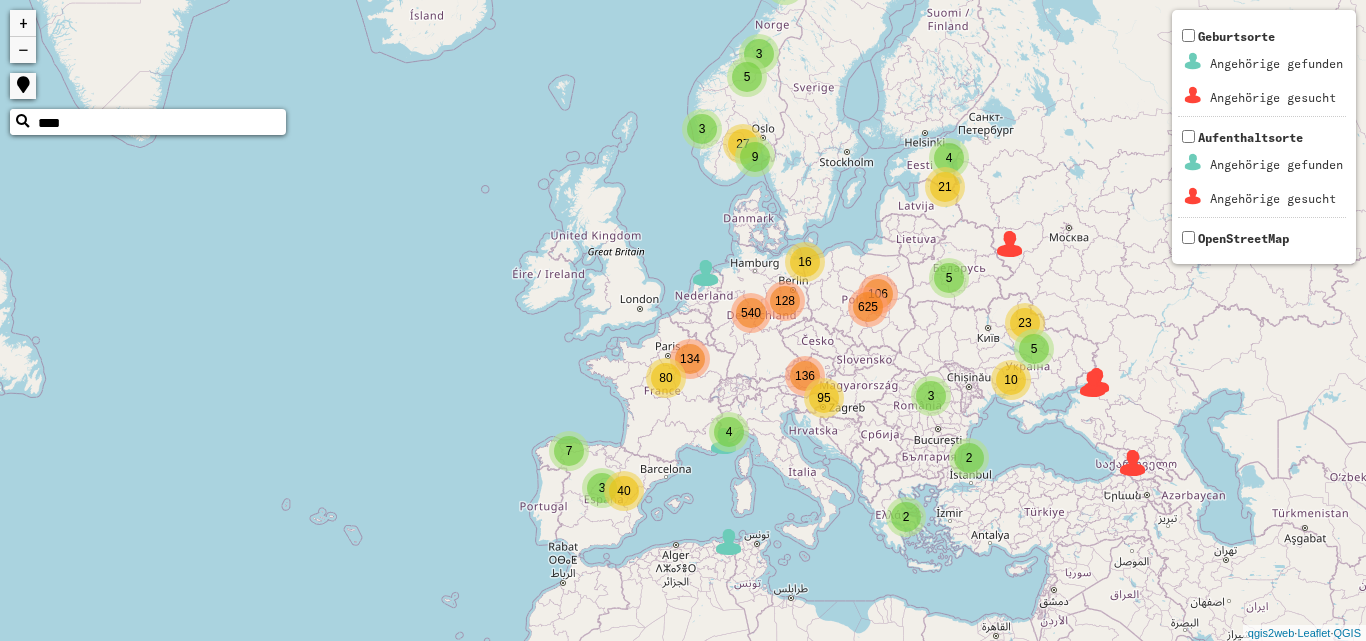 type on "*****" 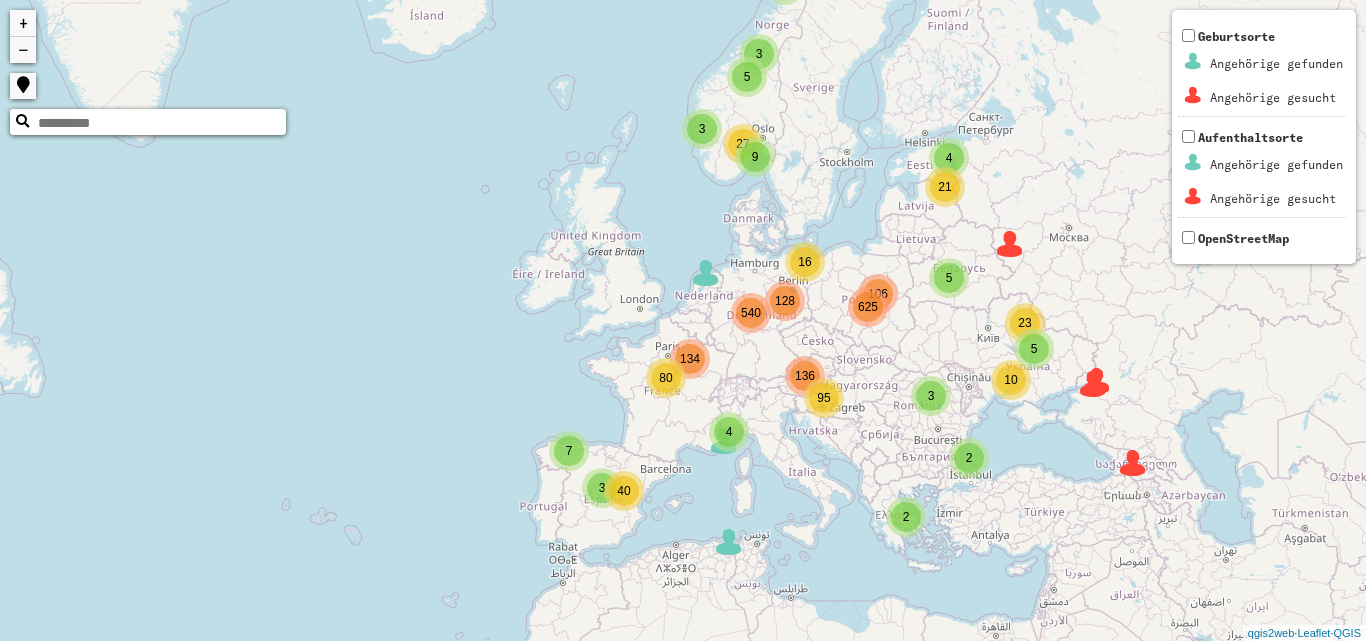 scroll, scrollTop: 0, scrollLeft: 0, axis: both 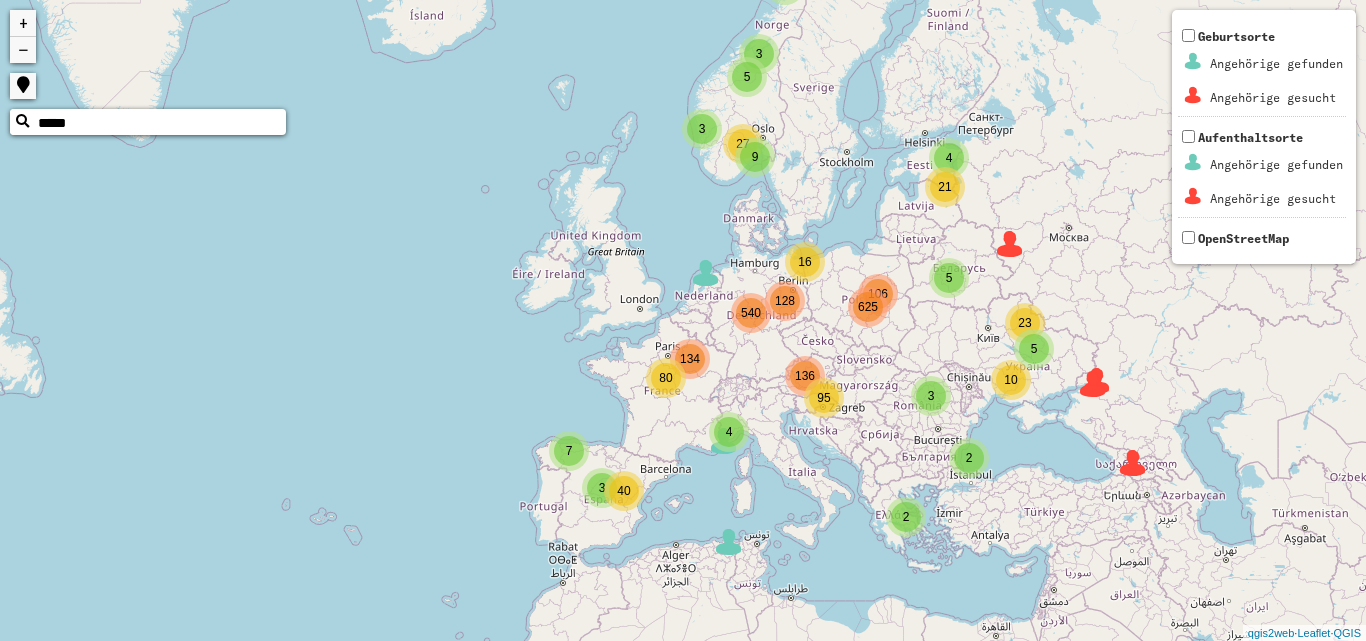 type on "*****" 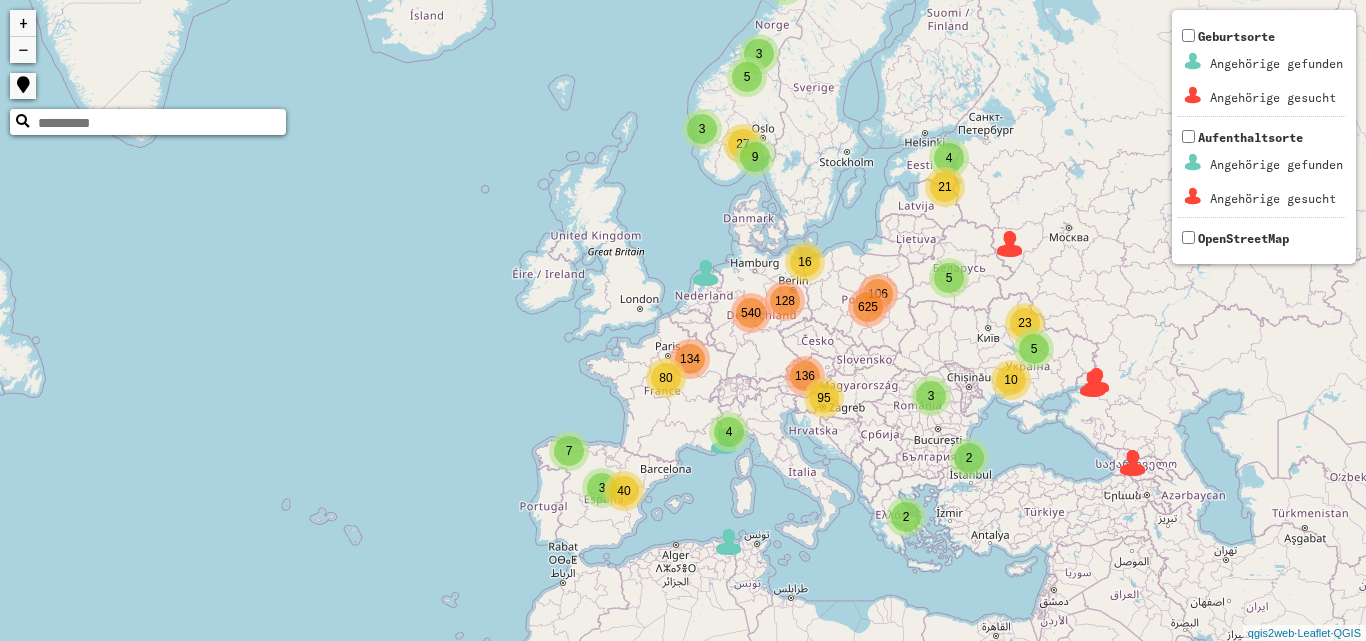 scroll, scrollTop: 0, scrollLeft: 0, axis: both 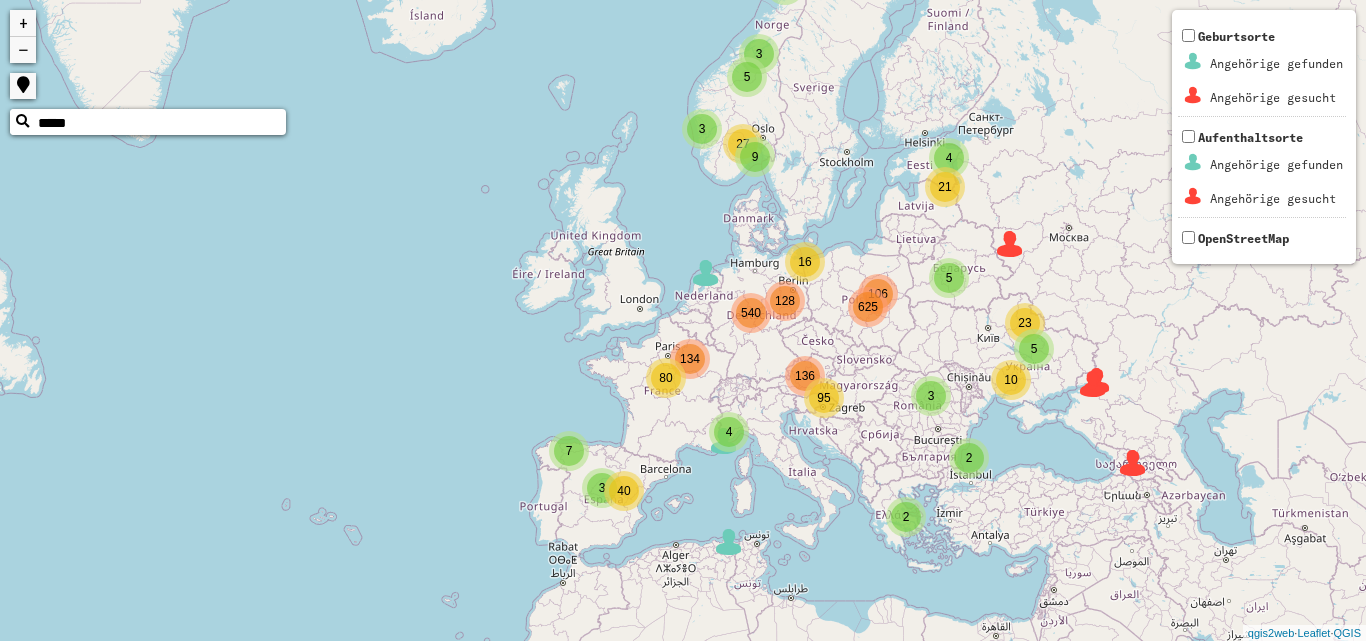 click on "*****" at bounding box center (161, 123) 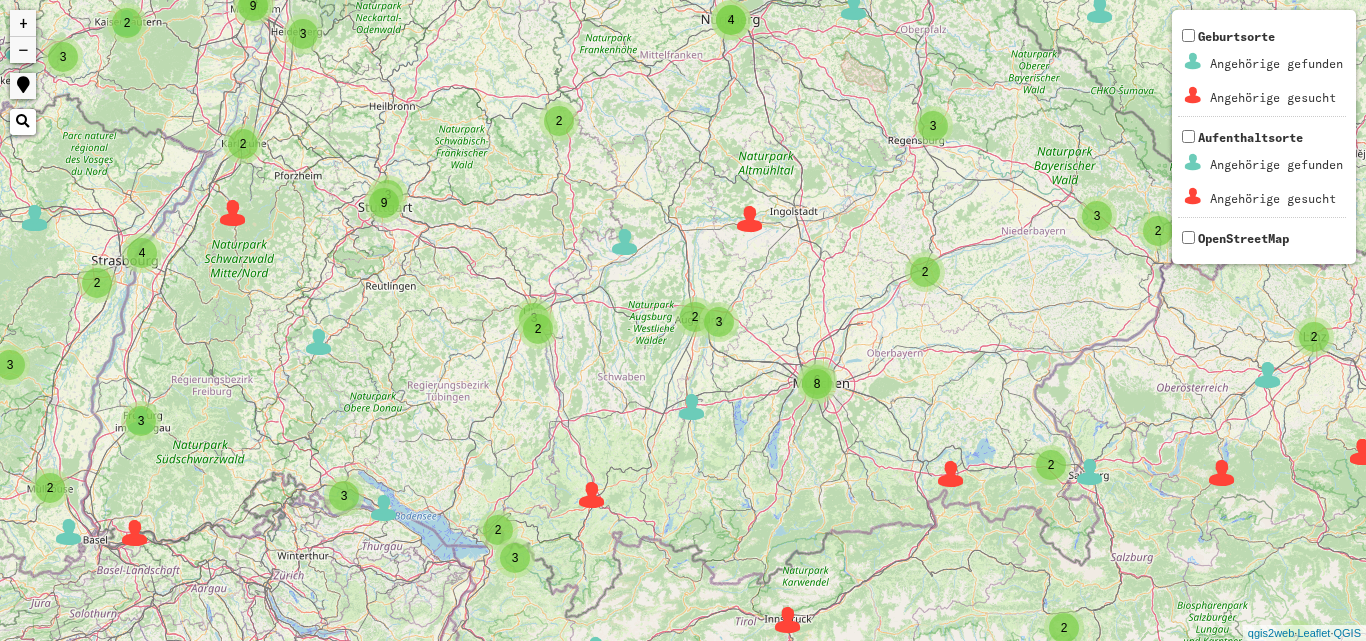 drag, startPoint x: 1002, startPoint y: 356, endPoint x: 725, endPoint y: 367, distance: 277.21832 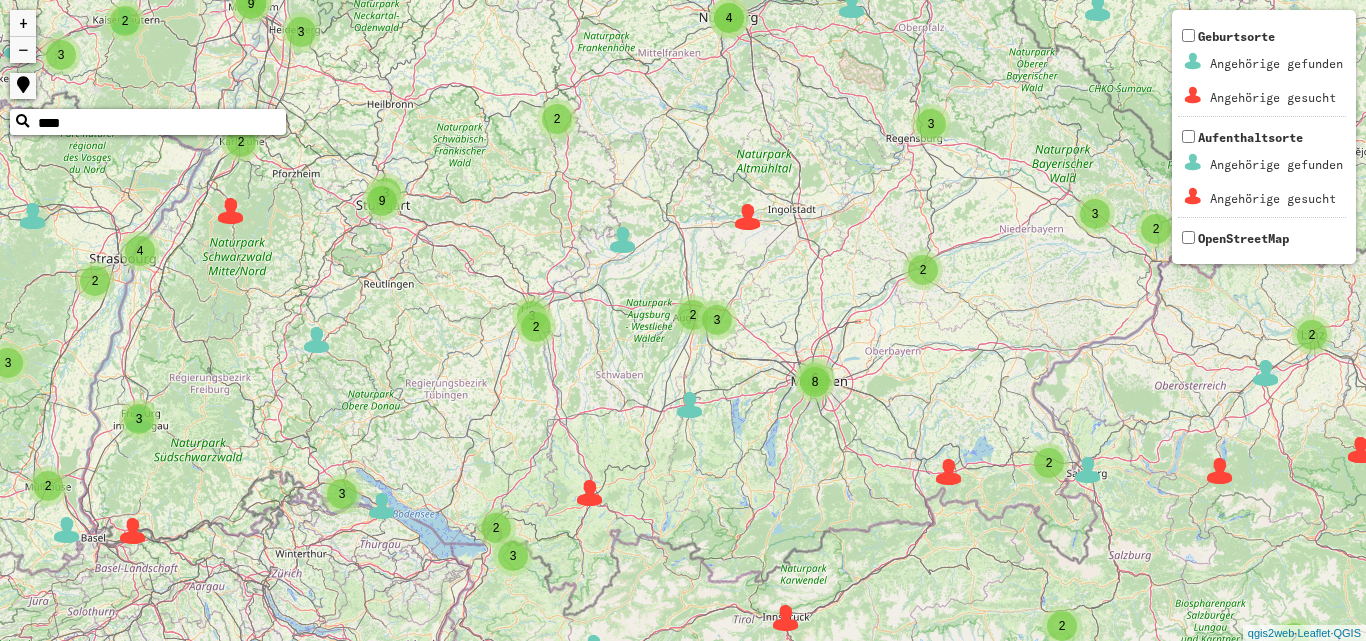 type on "*****" 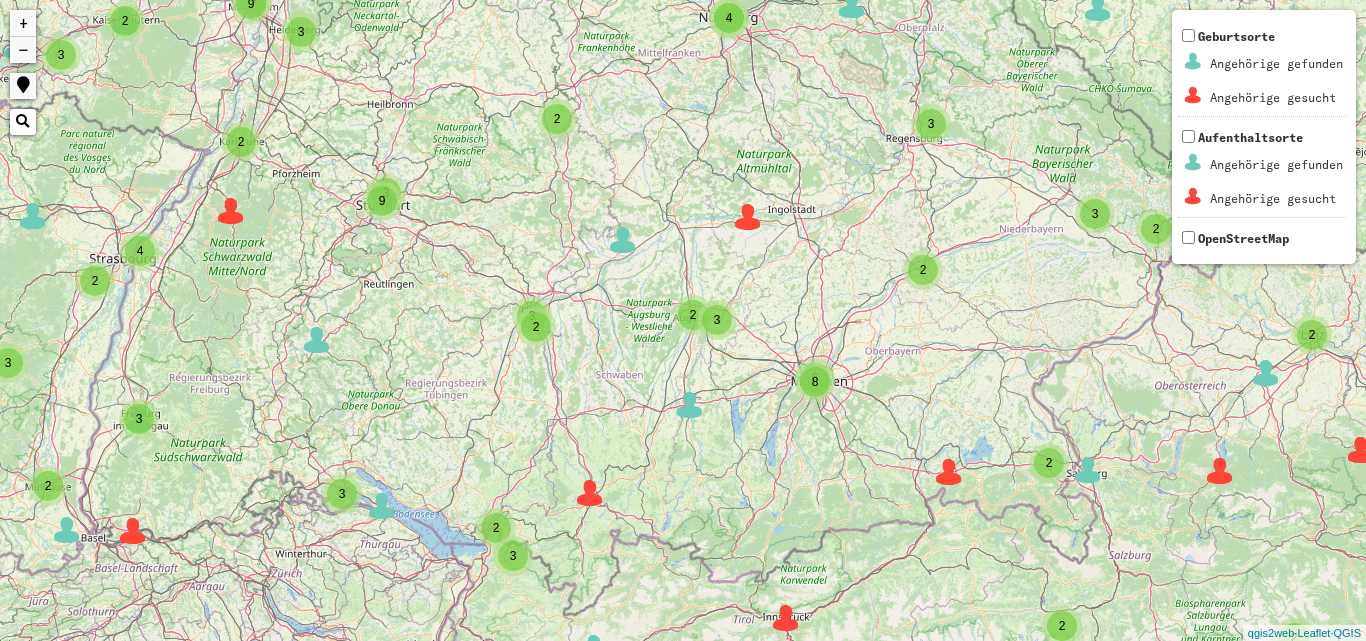 drag, startPoint x: 26, startPoint y: 142, endPoint x: 19, endPoint y: 125, distance: 18.384777 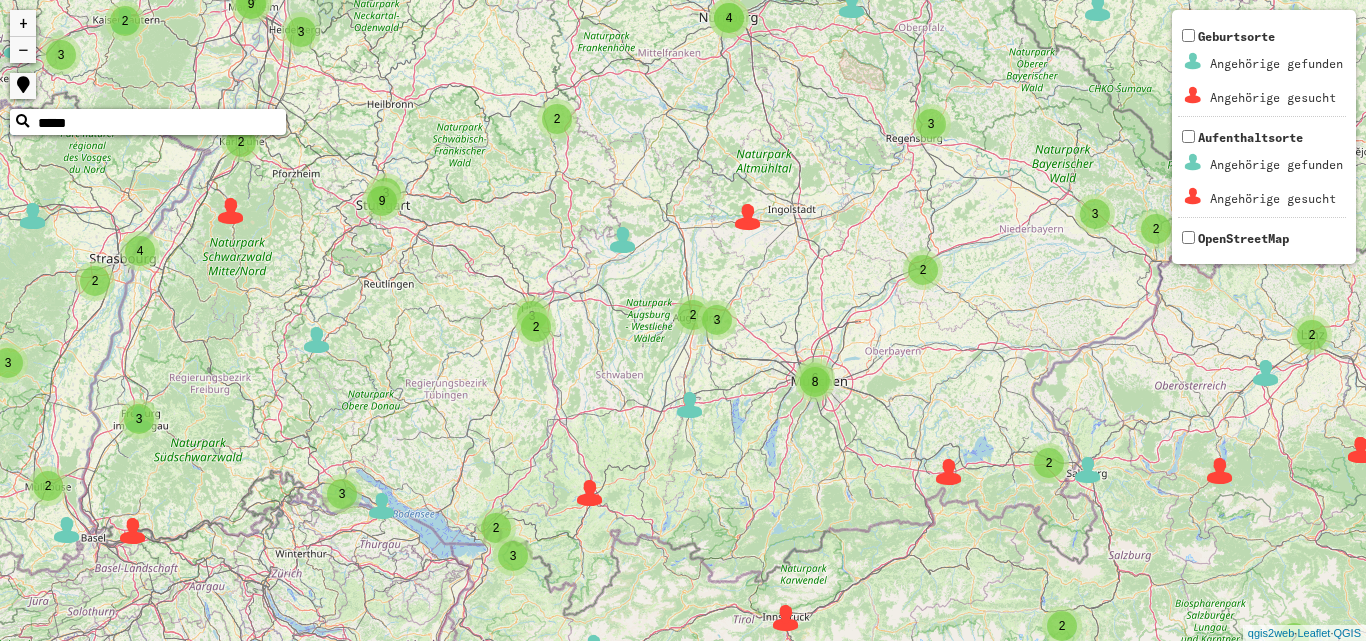 click at bounding box center [23, 122] 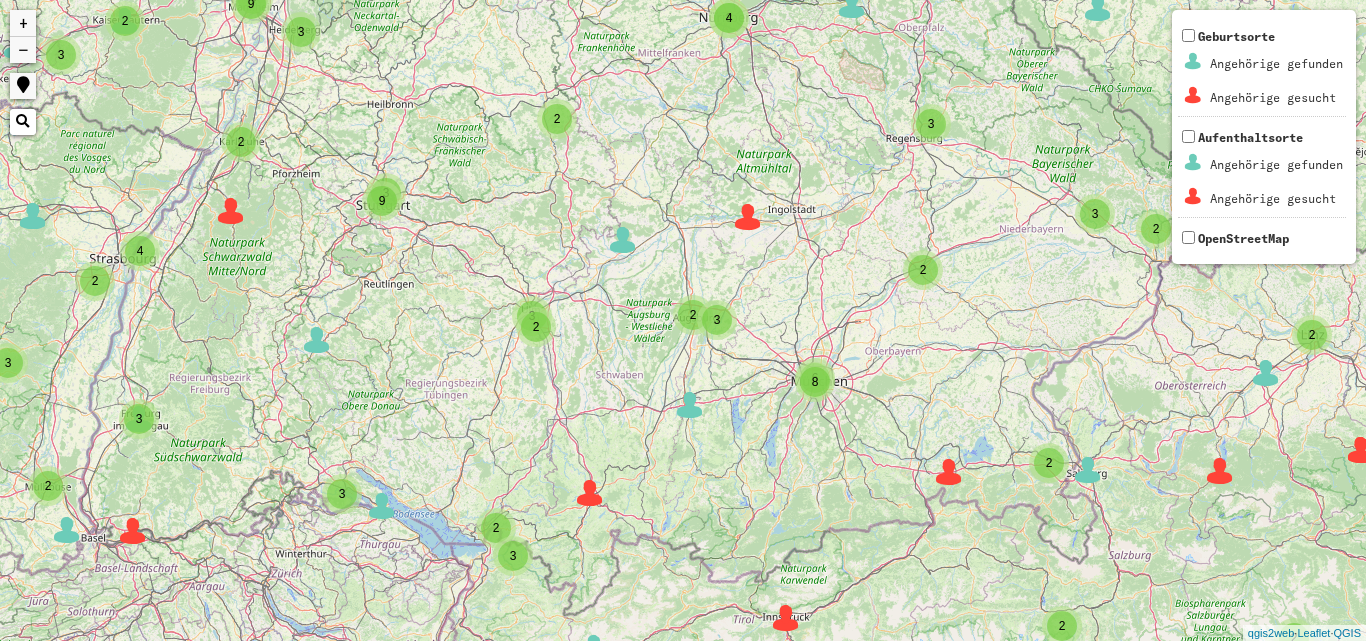 click at bounding box center [23, 122] 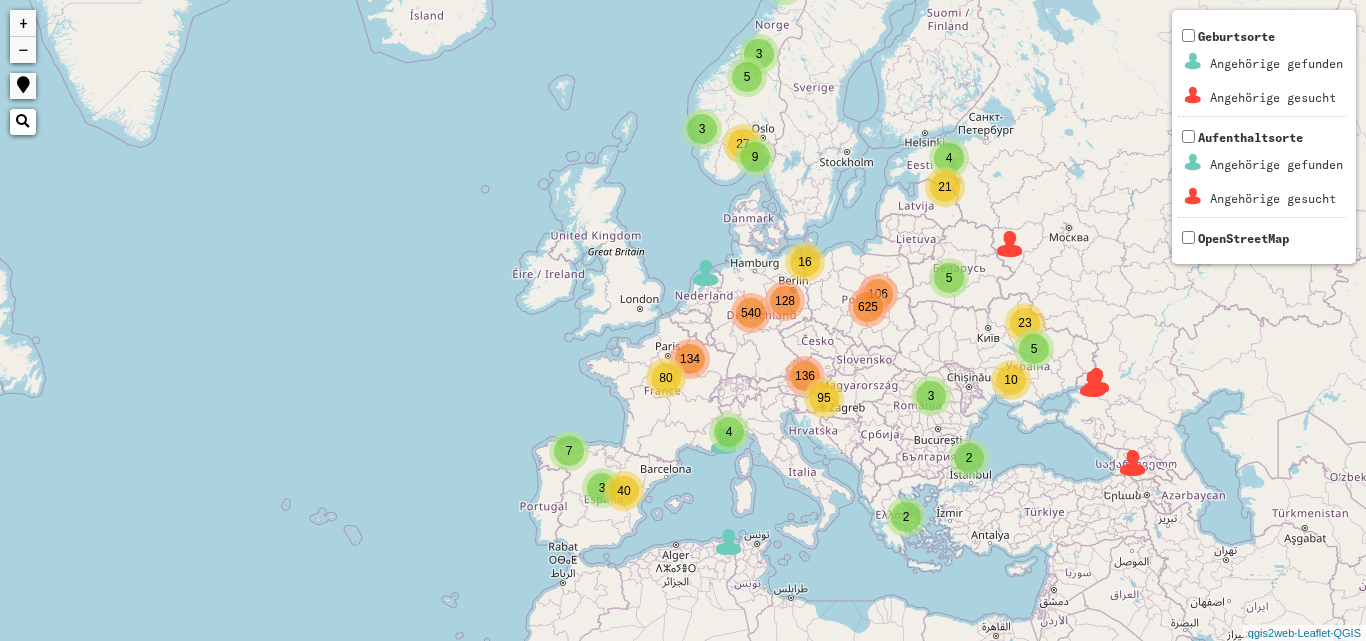 scroll, scrollTop: 0, scrollLeft: 0, axis: both 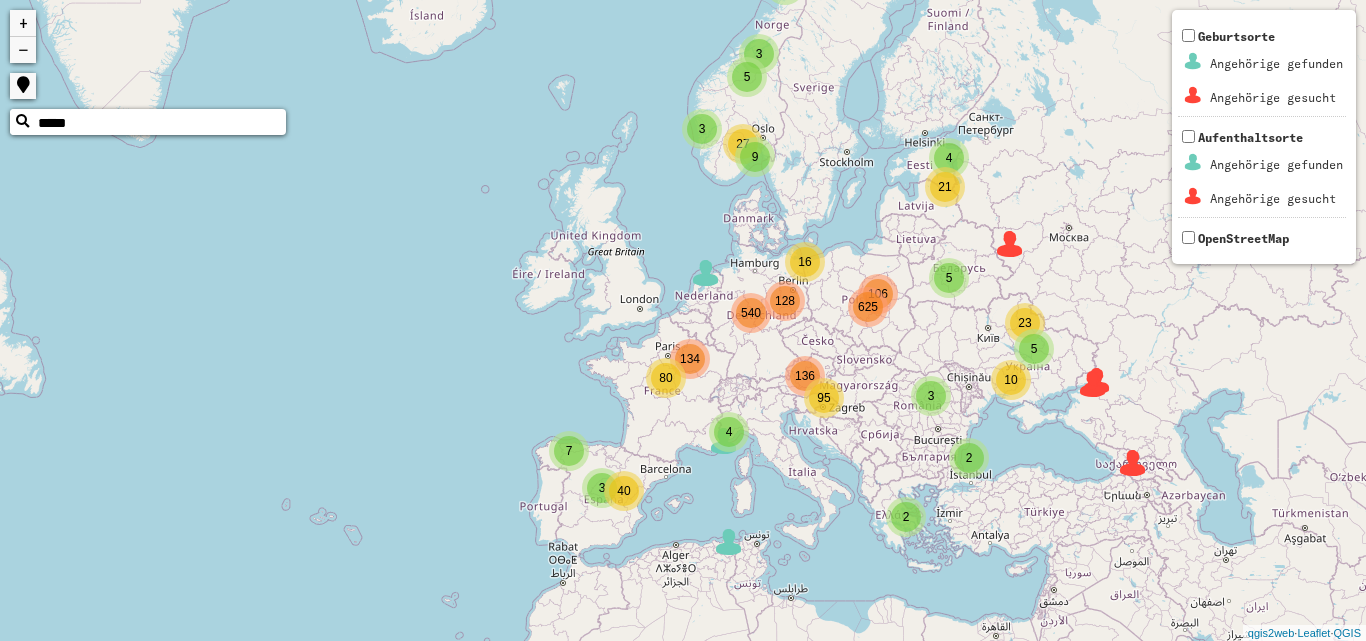 type on "*****" 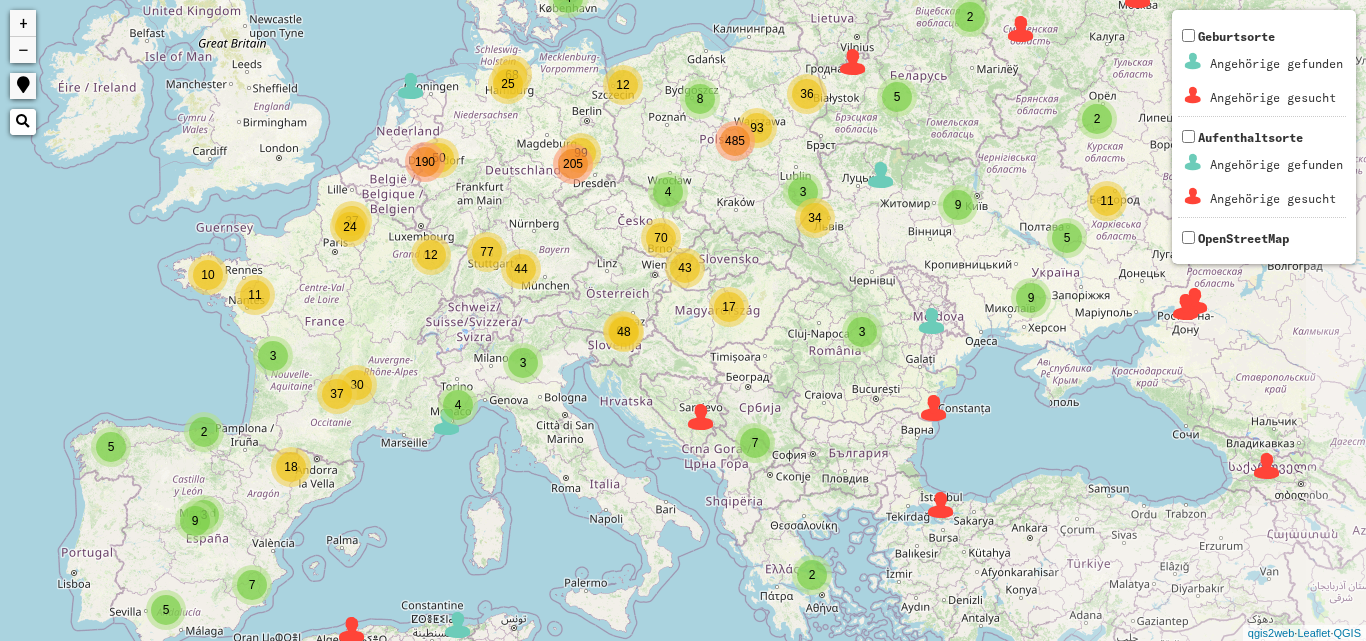 drag, startPoint x: 816, startPoint y: 390, endPoint x: 542, endPoint y: 238, distance: 313.33688 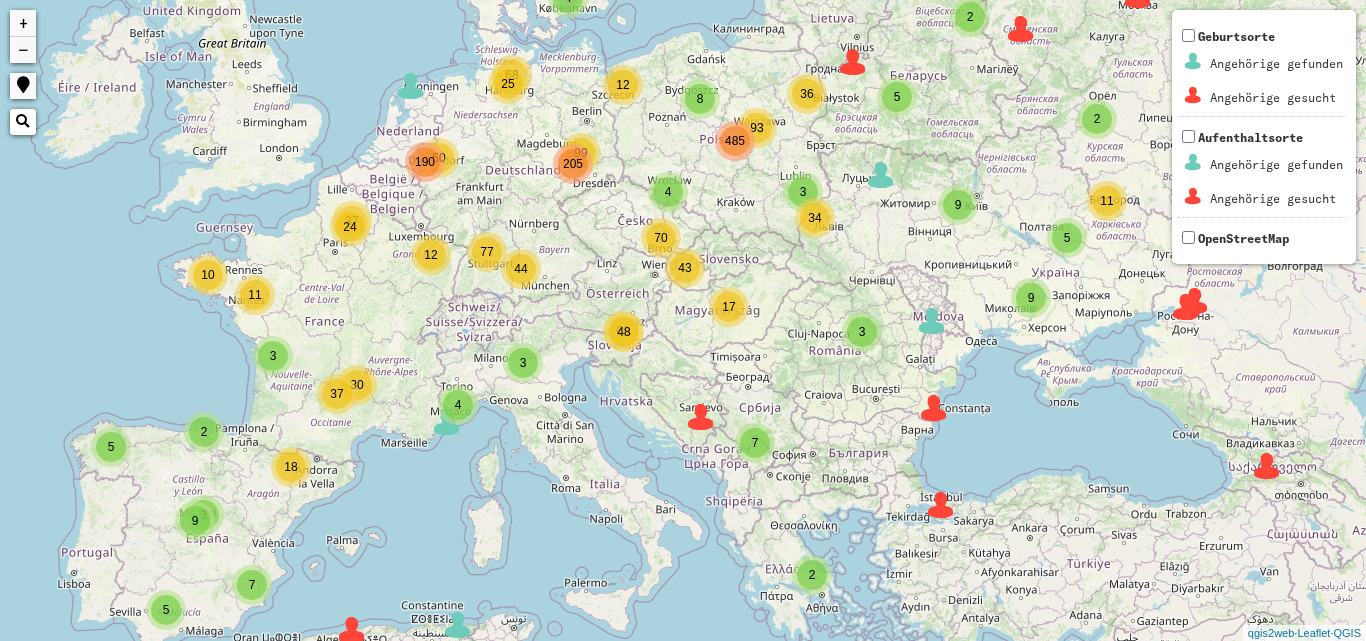 click at bounding box center [23, 122] 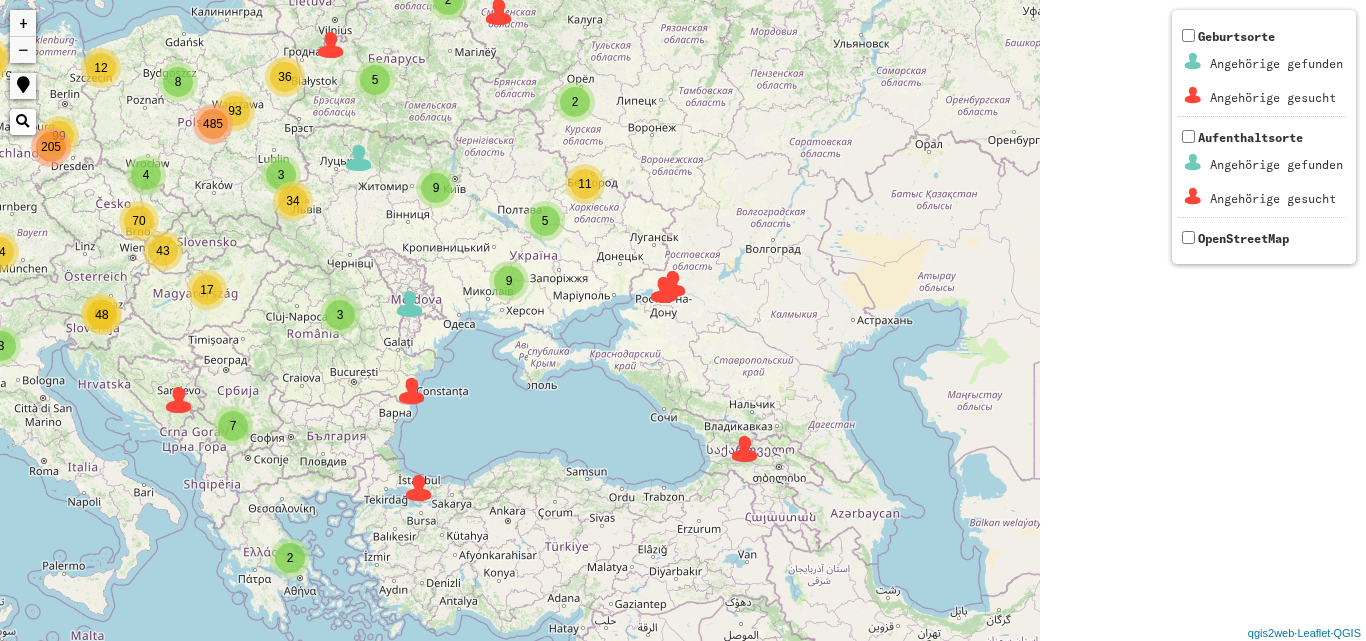drag, startPoint x: 530, startPoint y: 278, endPoint x: 25, endPoint y: 268, distance: 505.099 